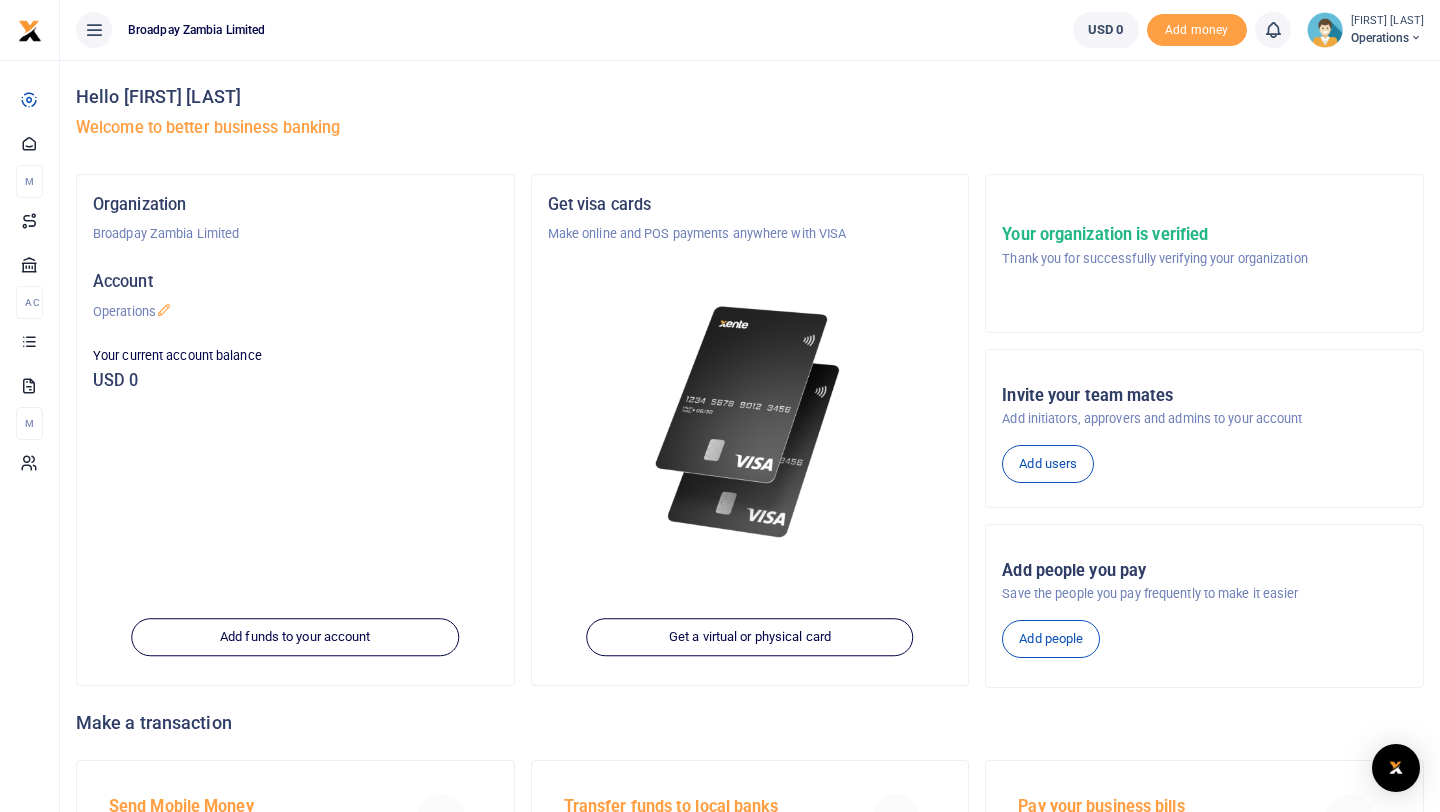 scroll, scrollTop: 0, scrollLeft: 0, axis: both 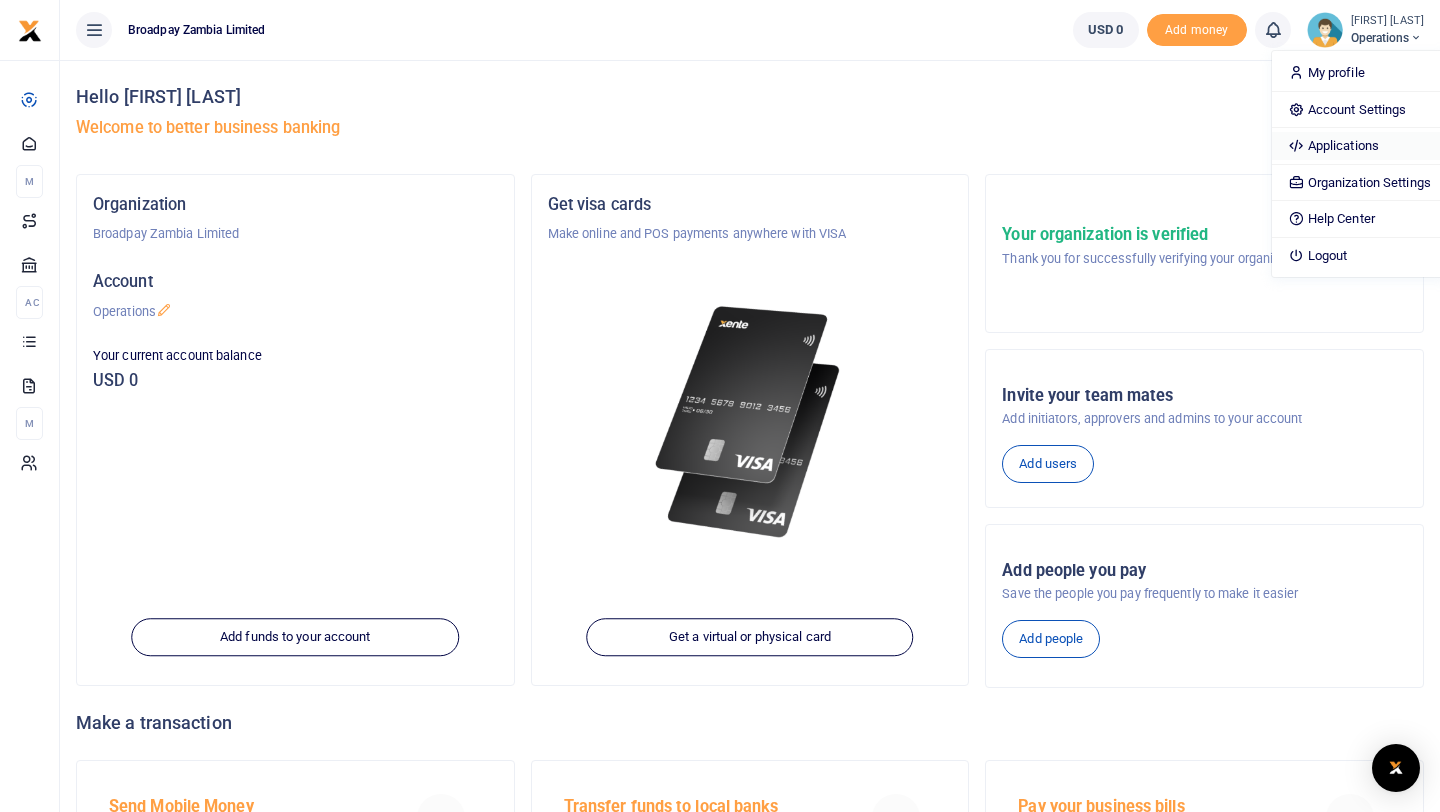 click on "Applications" at bounding box center [1359, 146] 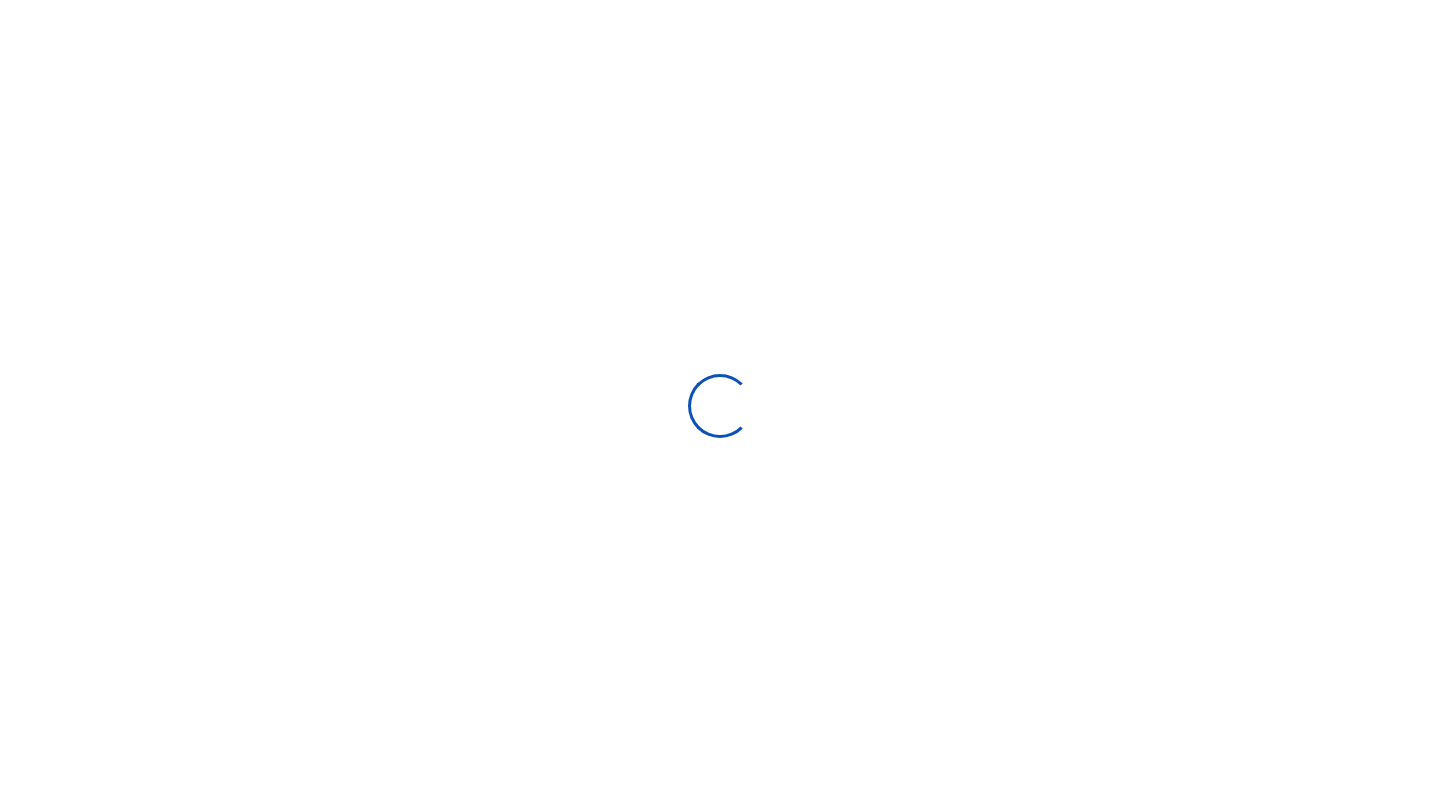 scroll, scrollTop: 0, scrollLeft: 0, axis: both 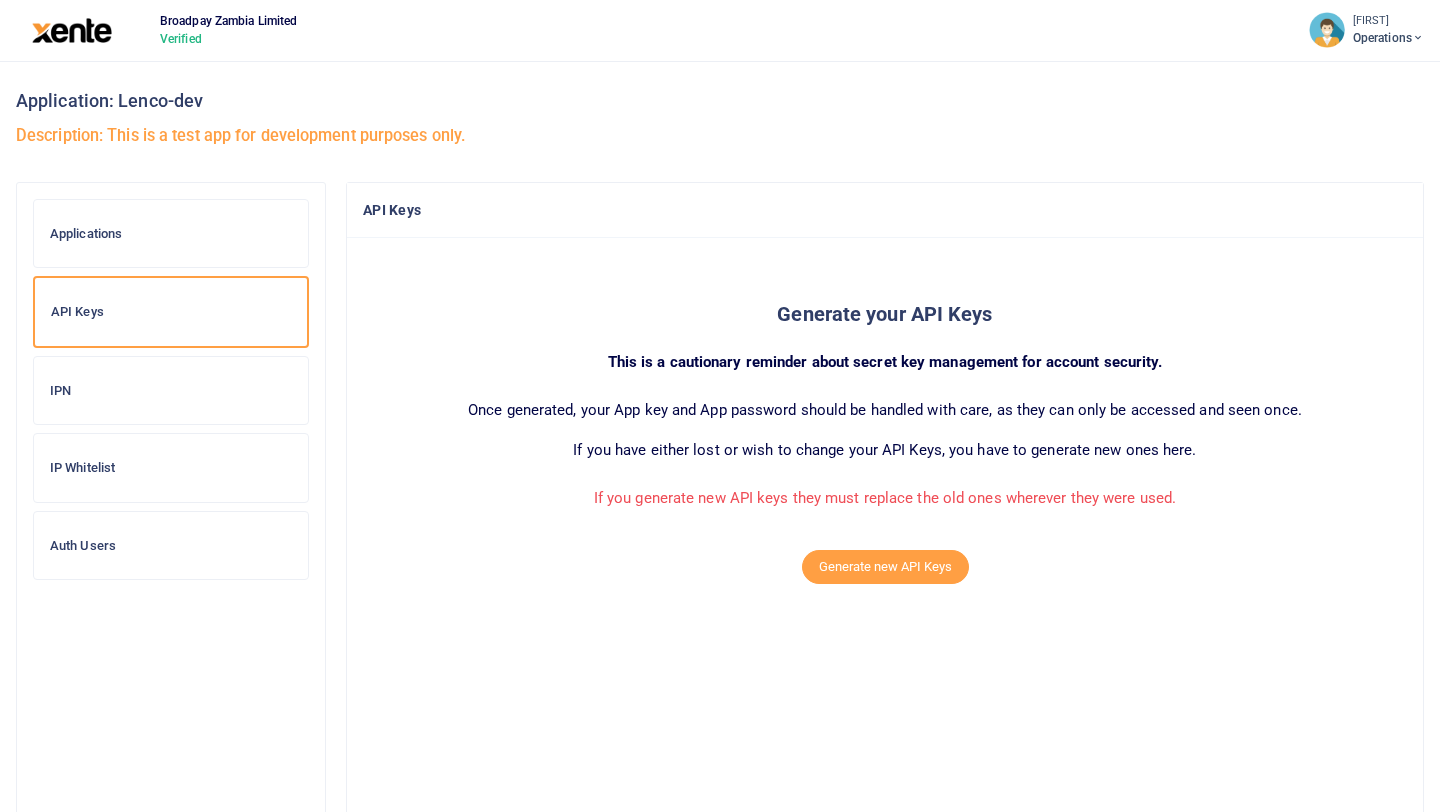 click on "IP Whitelist" at bounding box center (171, 468) 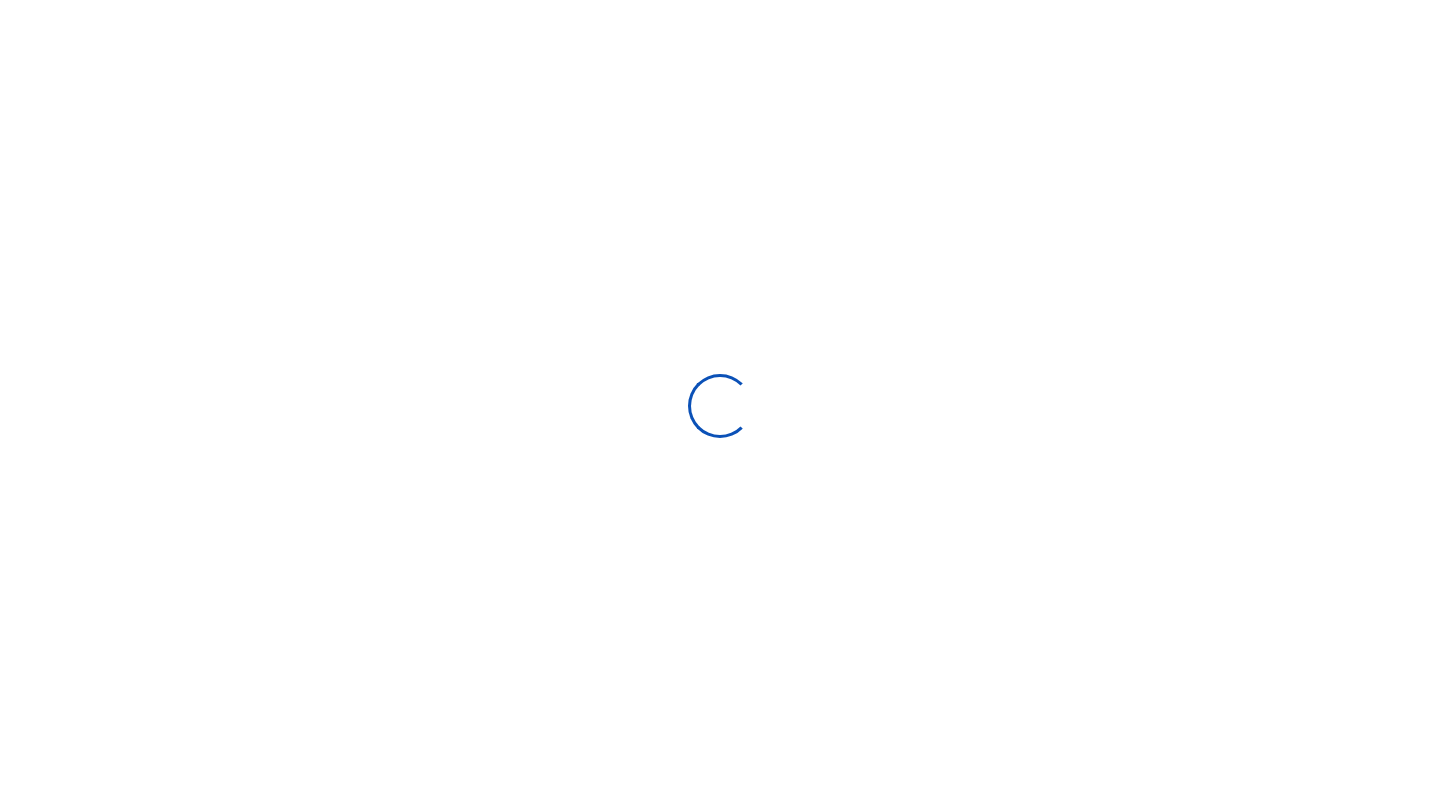 scroll, scrollTop: 0, scrollLeft: 0, axis: both 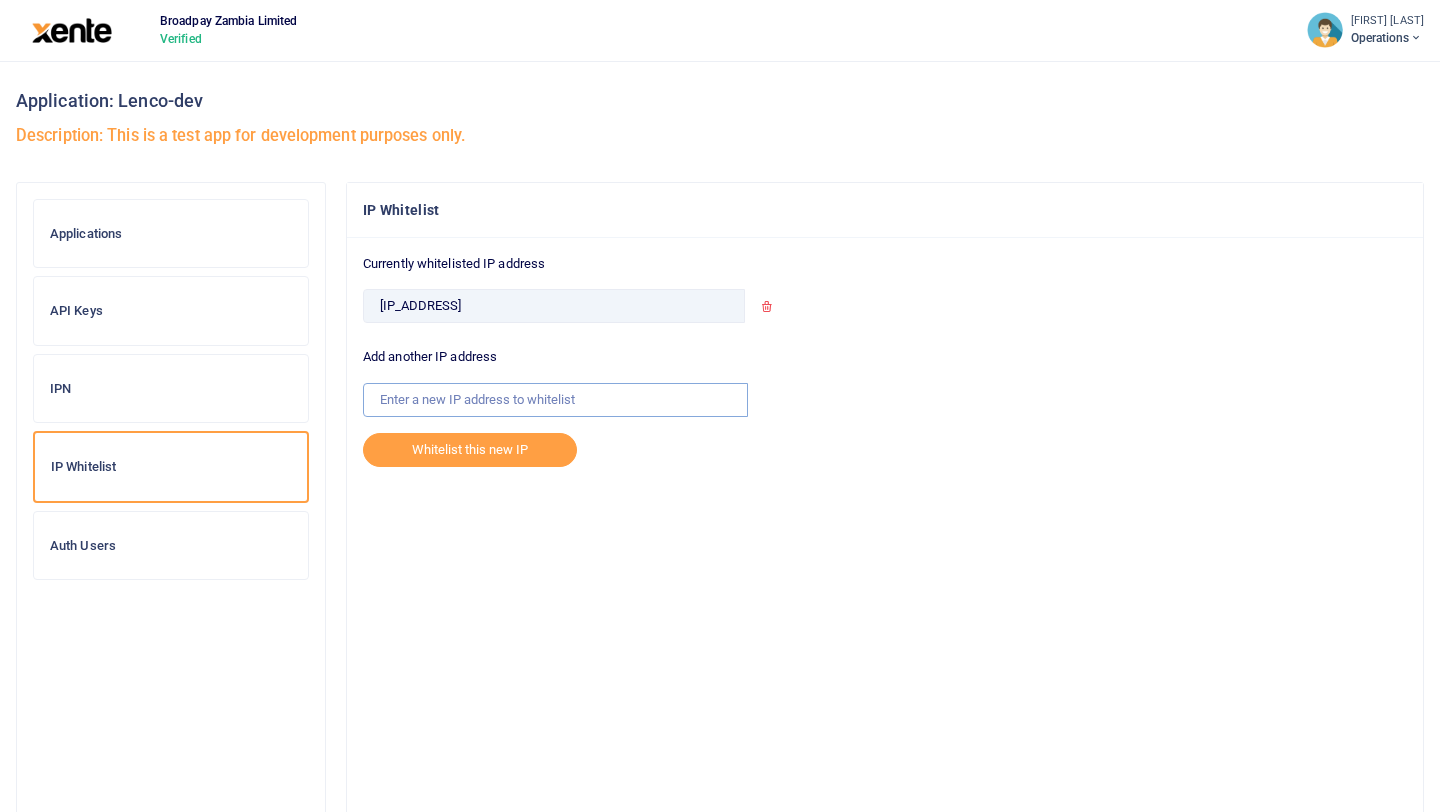 click at bounding box center (555, 400) 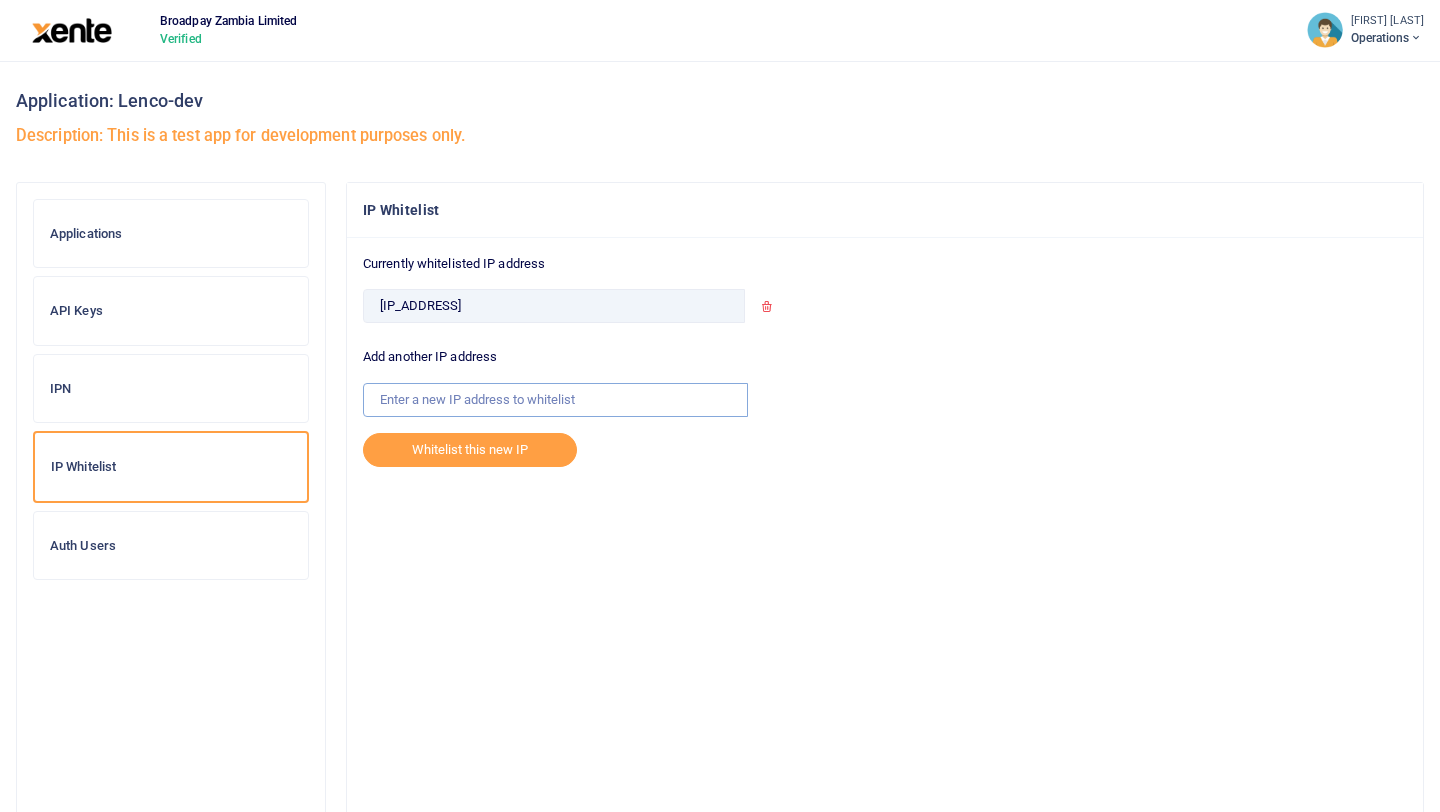 paste on "[IP_ADDRESS]" 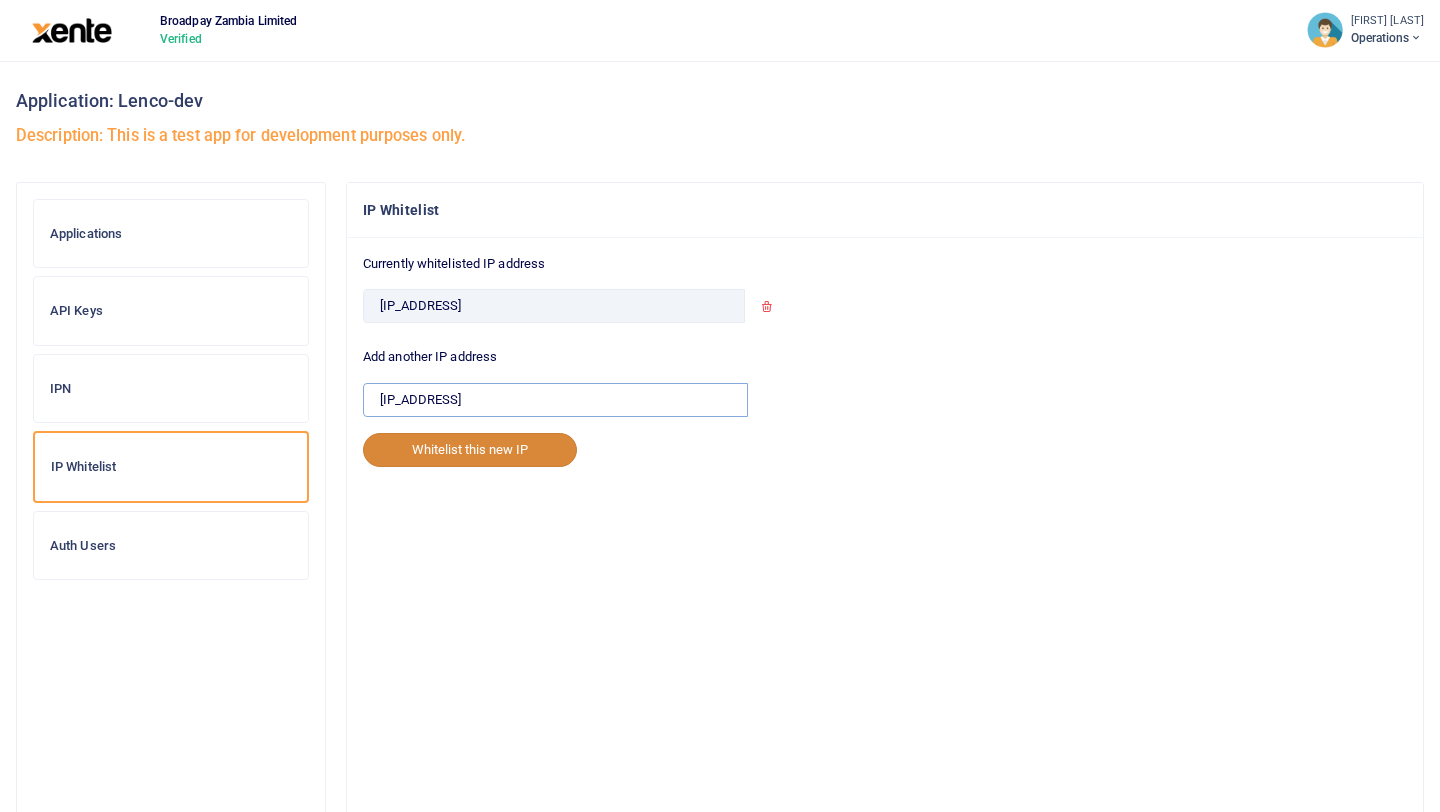 type on "[IP_ADDRESS]" 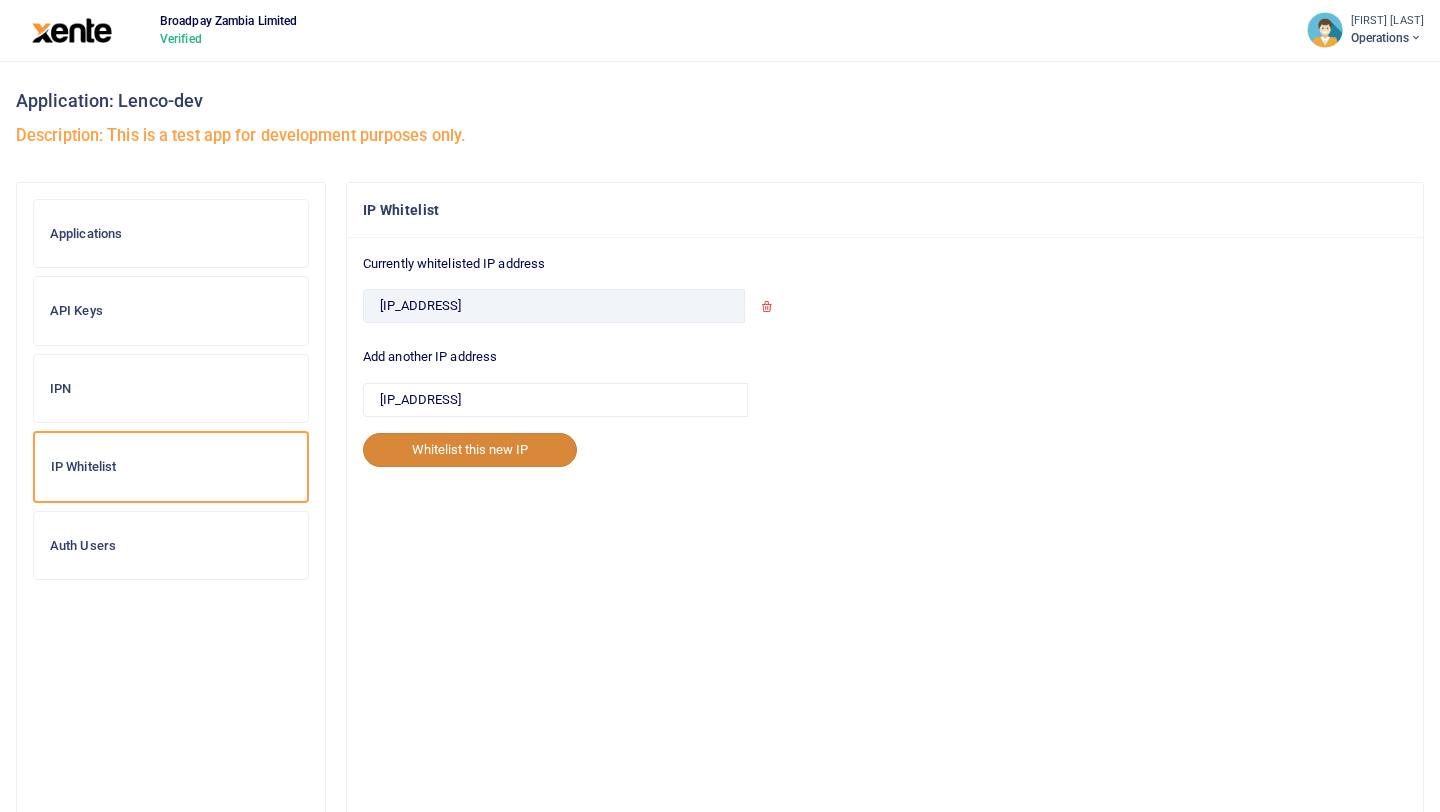 click on "Whitelist this new IP" at bounding box center (470, 450) 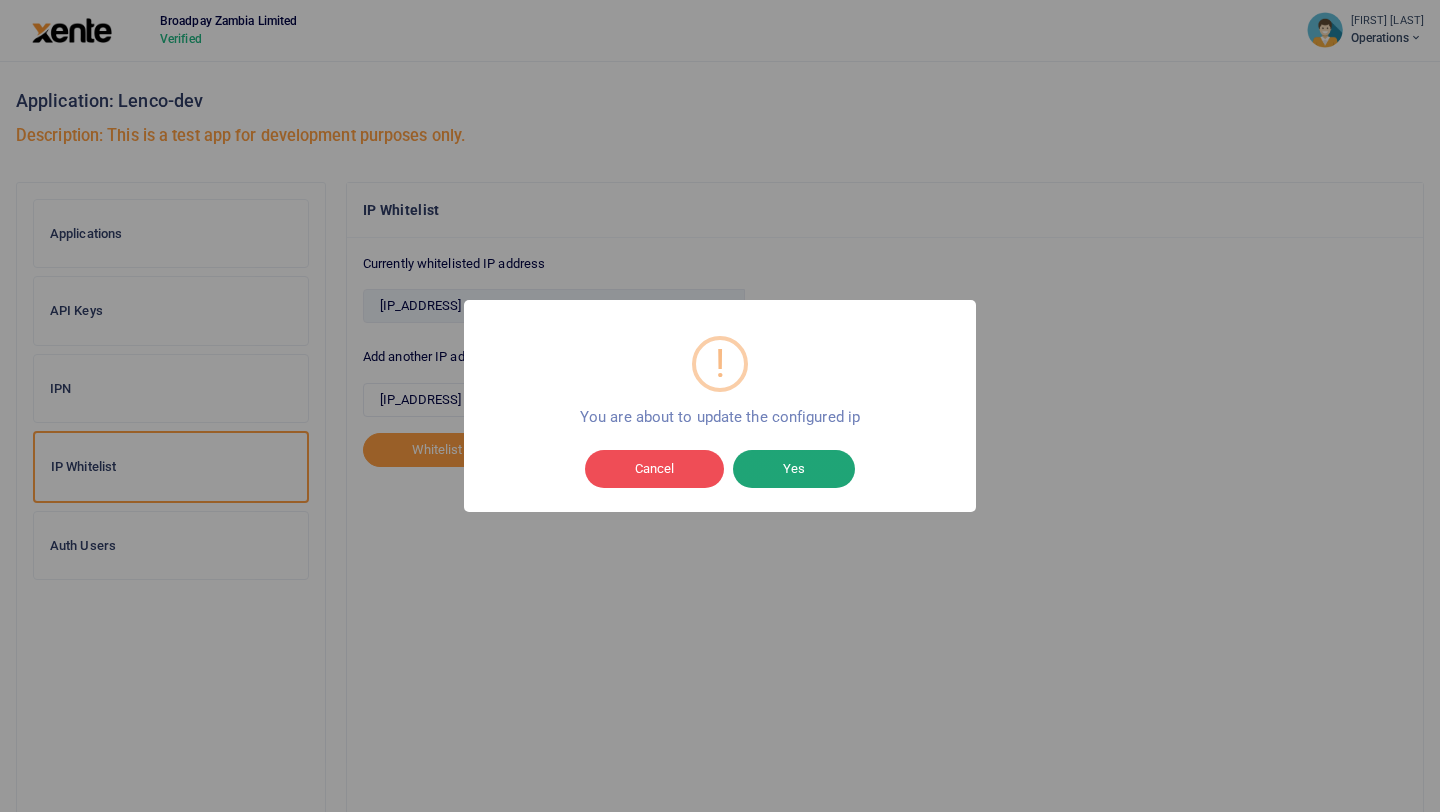 click on "Yes" at bounding box center [794, 469] 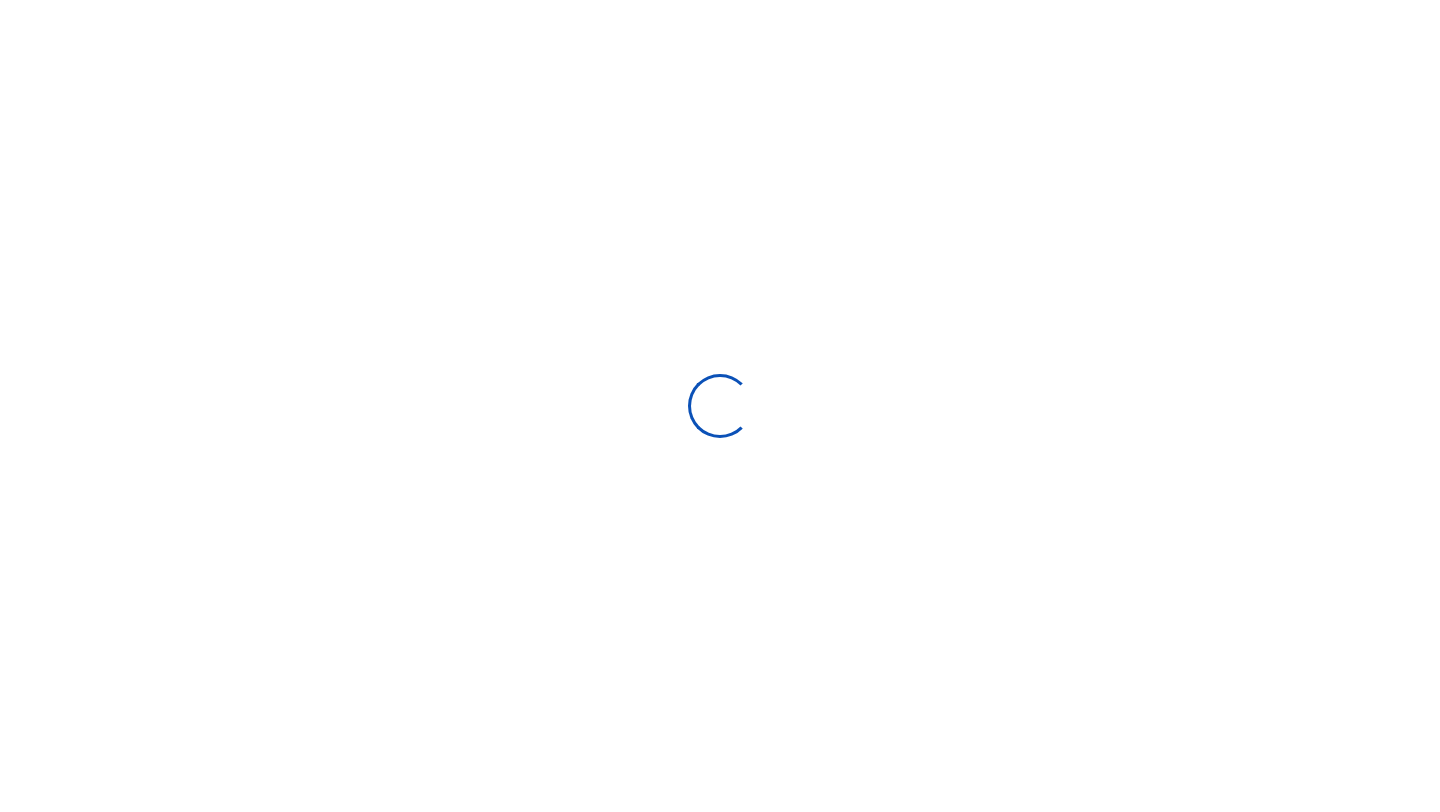 scroll, scrollTop: 72, scrollLeft: 0, axis: vertical 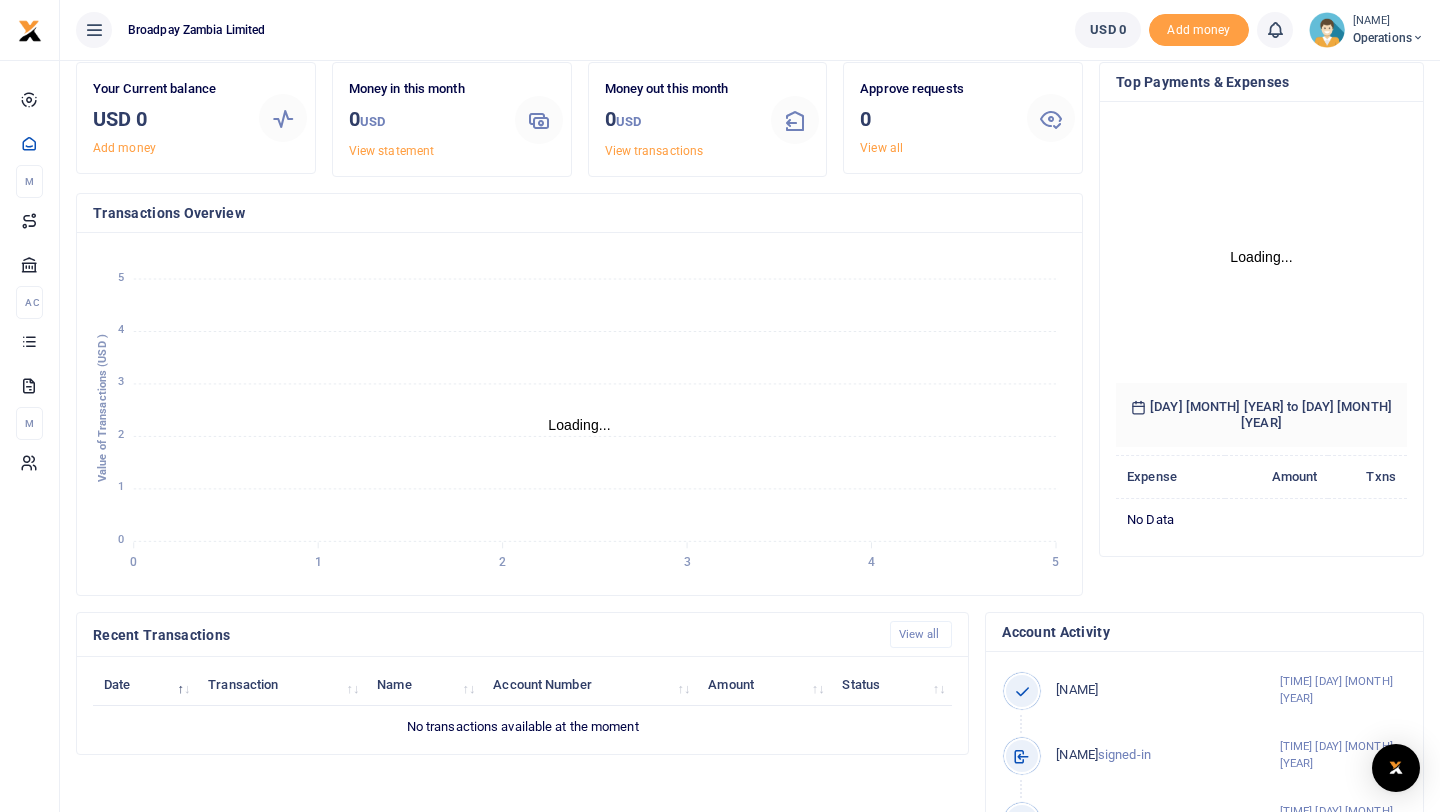 click at bounding box center [1418, 38] 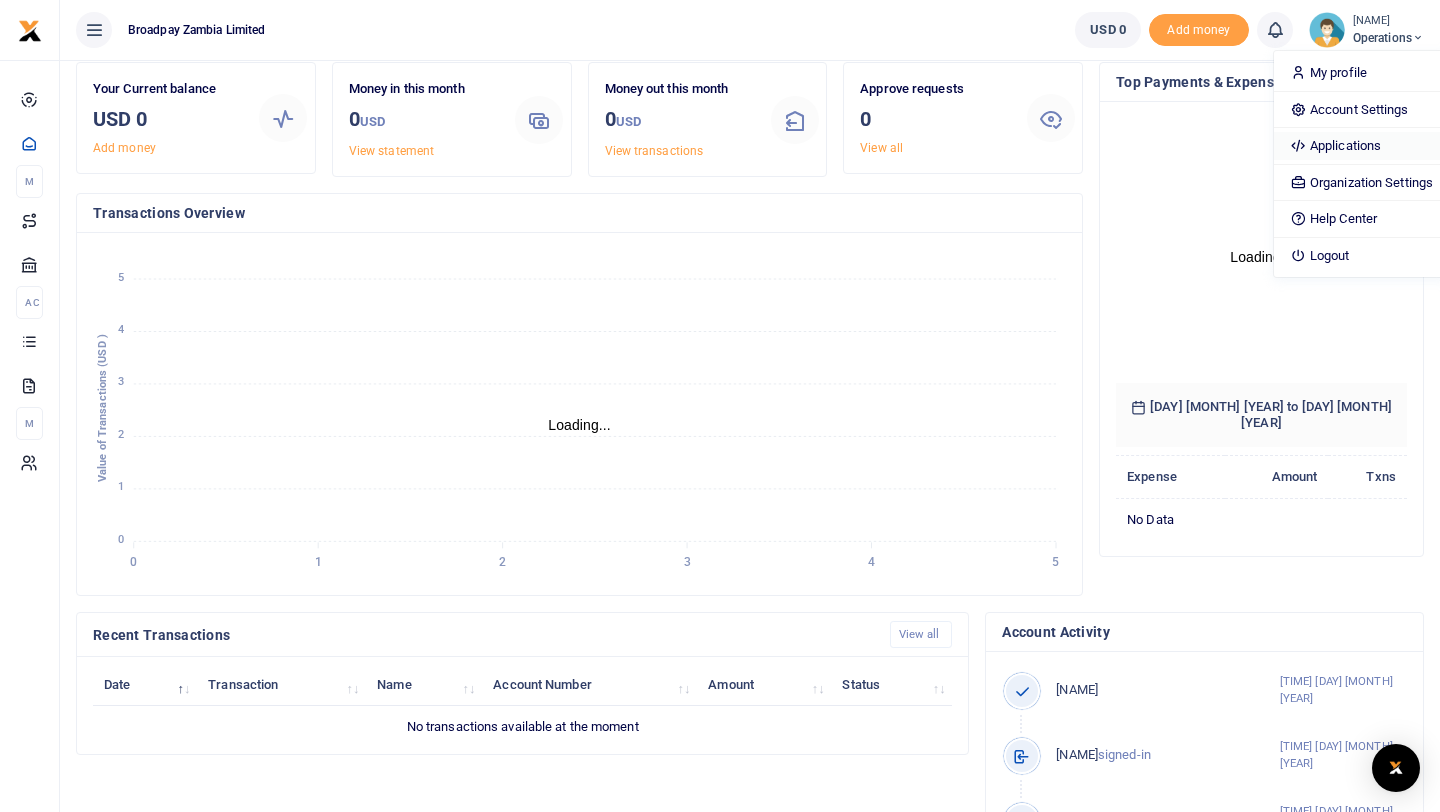 click on "Applications" at bounding box center [1361, 146] 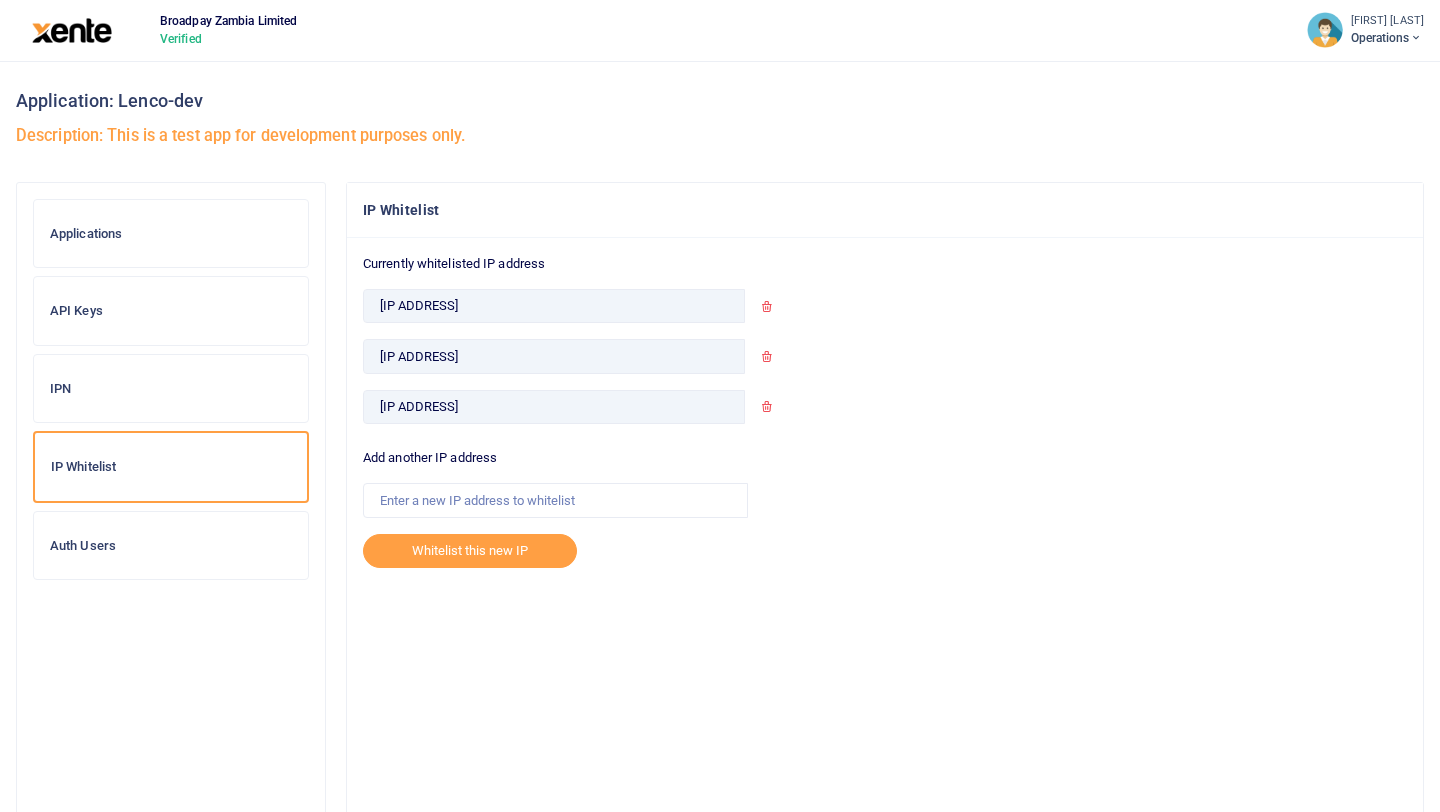 scroll, scrollTop: 0, scrollLeft: 0, axis: both 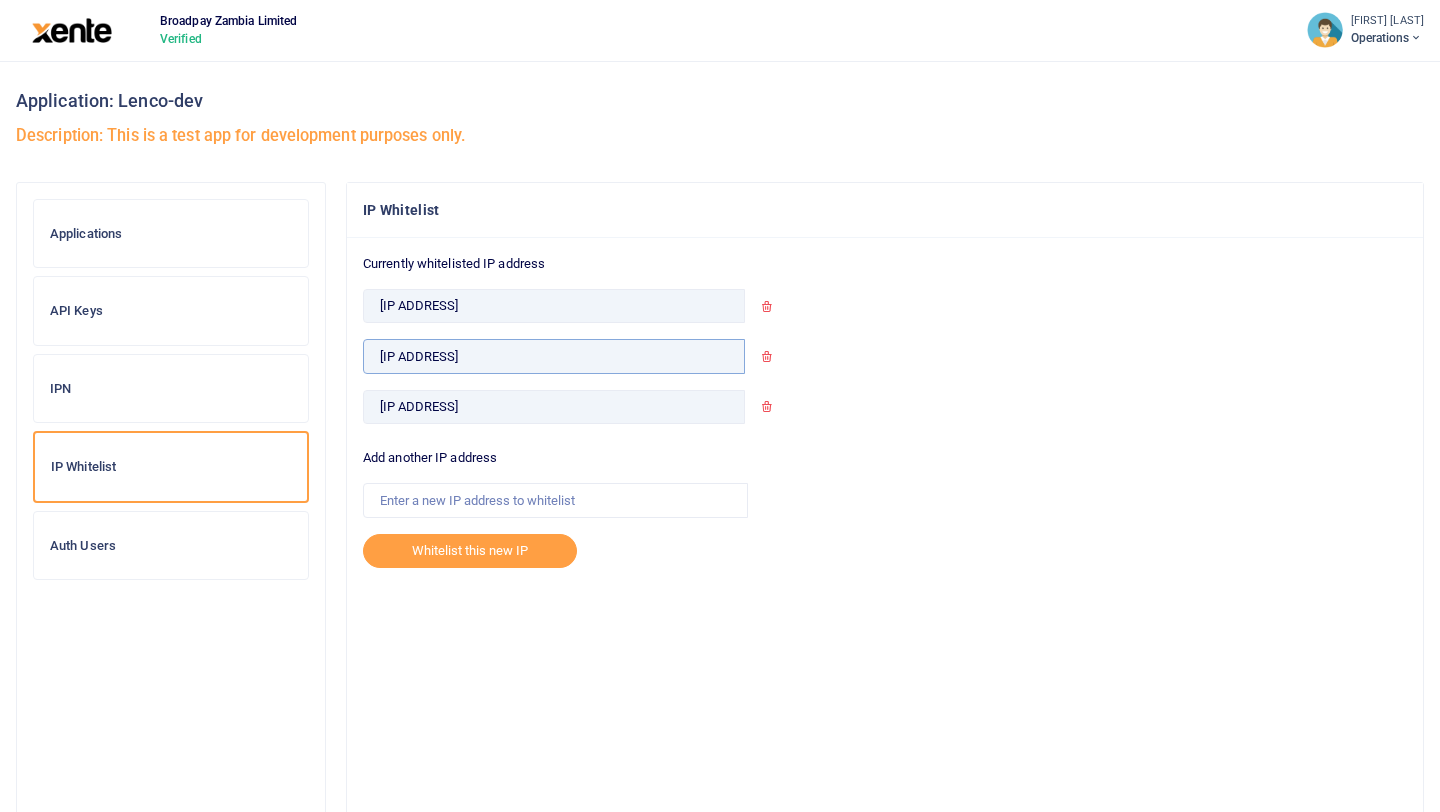 drag, startPoint x: 470, startPoint y: 353, endPoint x: 356, endPoint y: 346, distance: 114.21471 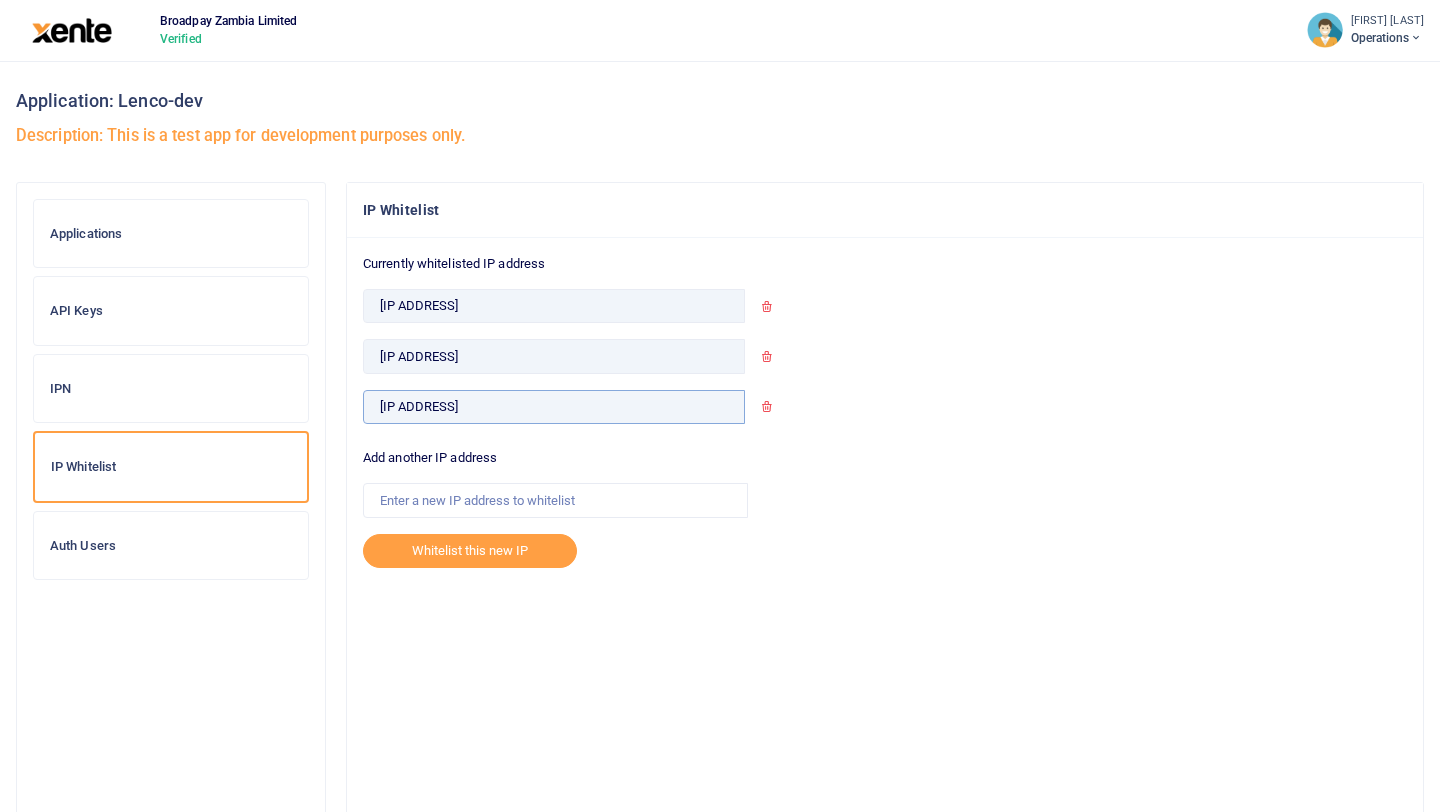 click on "[IP ADDRESS]" at bounding box center (554, 407) 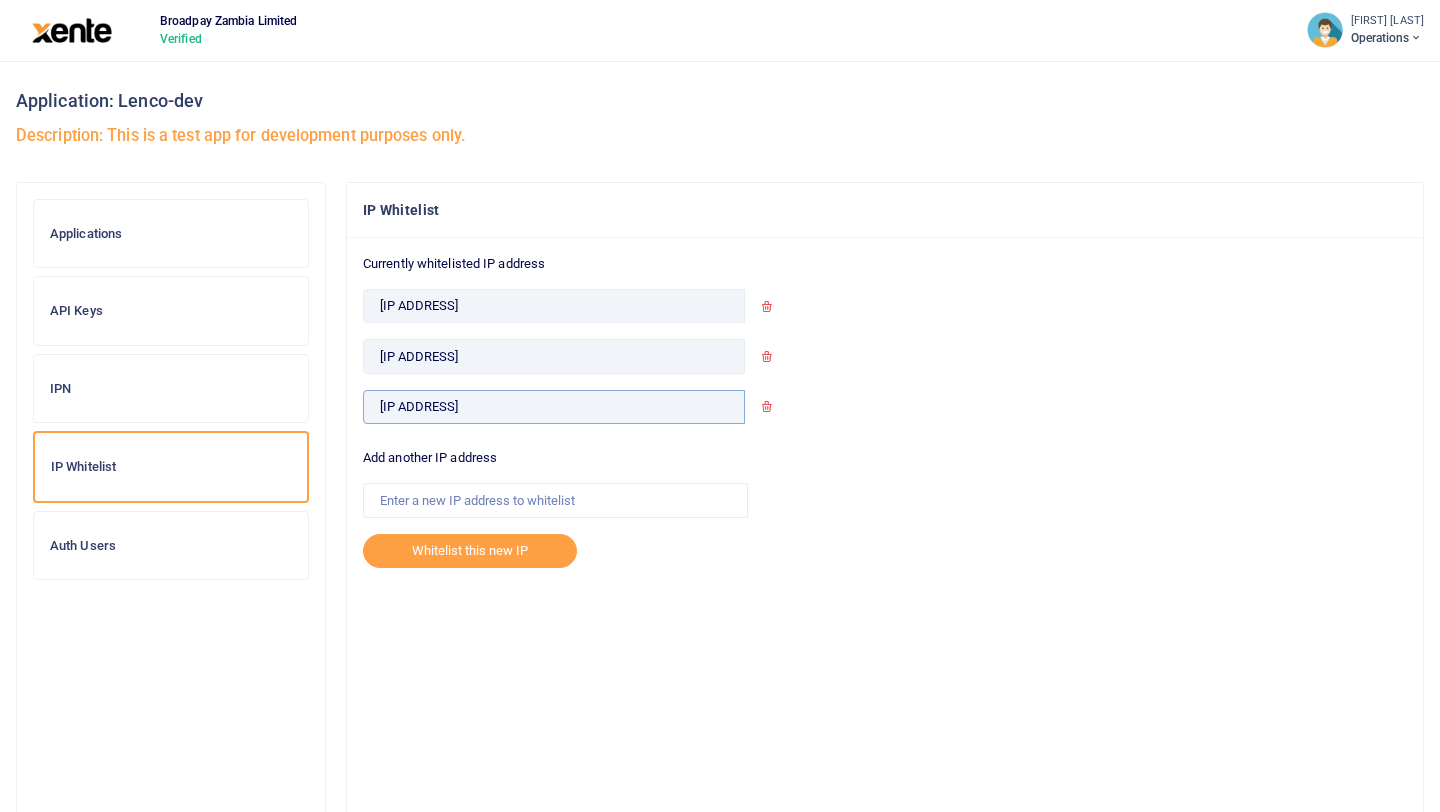 drag, startPoint x: 484, startPoint y: 410, endPoint x: 379, endPoint y: 398, distance: 105.68349 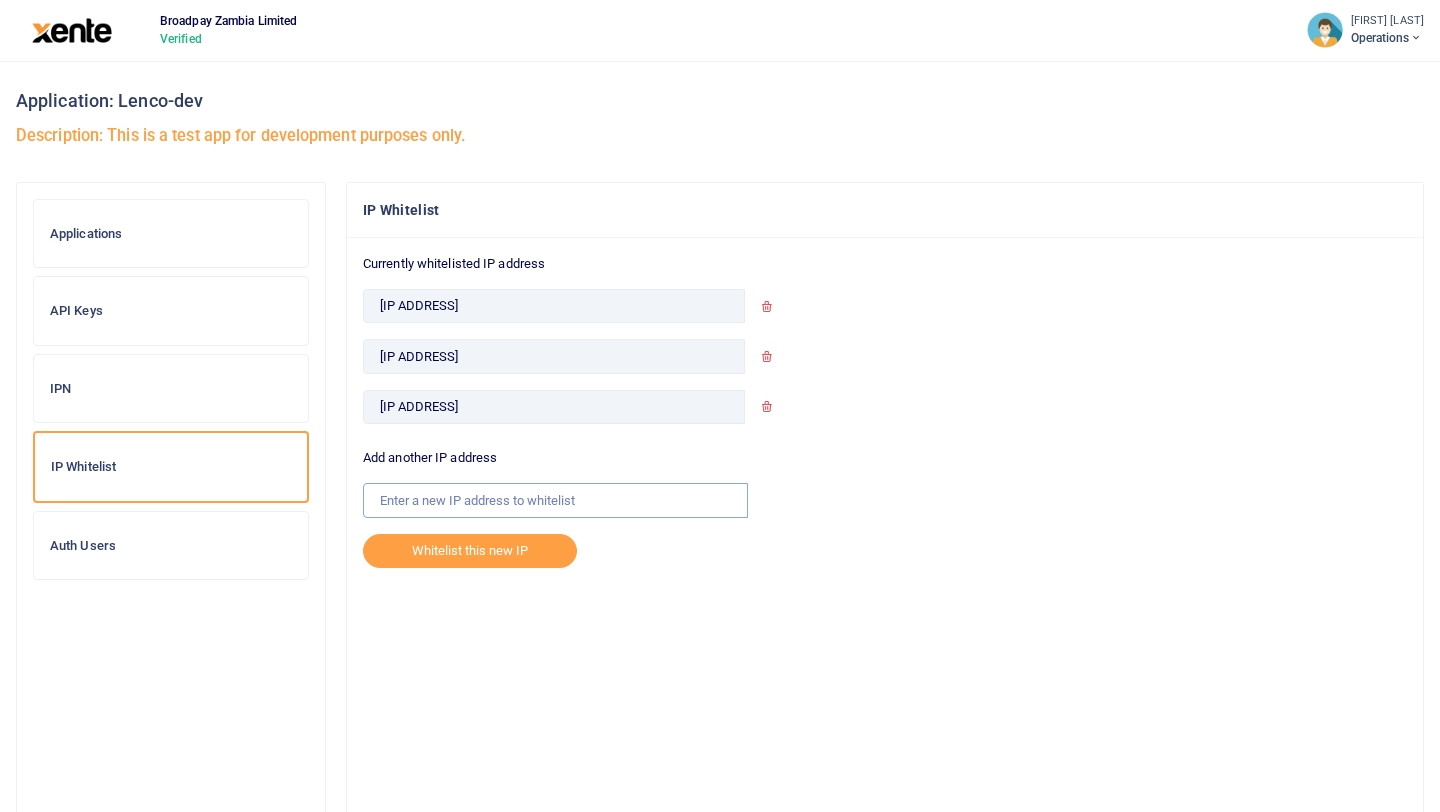 click at bounding box center [555, 500] 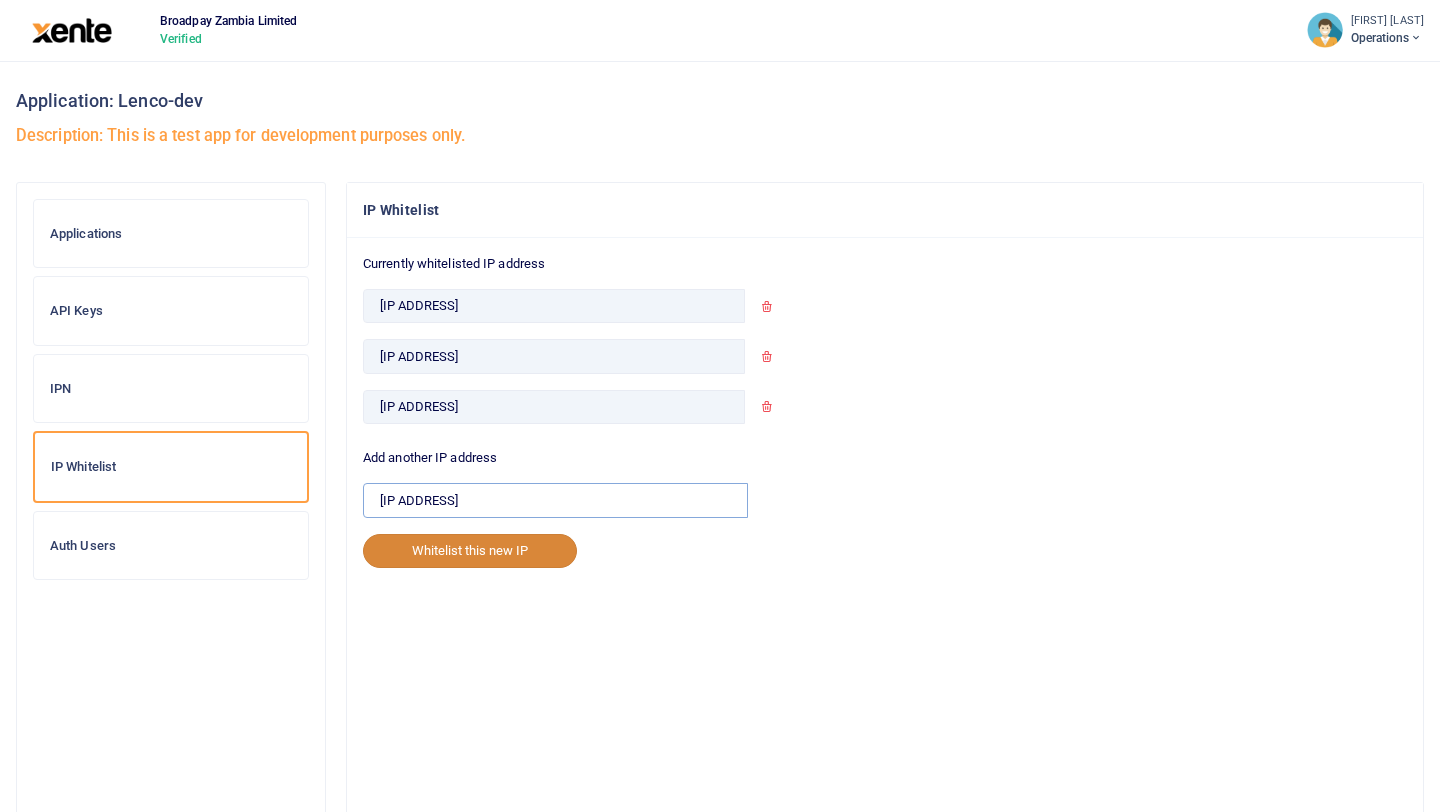 type on "[IP ADDRESS]" 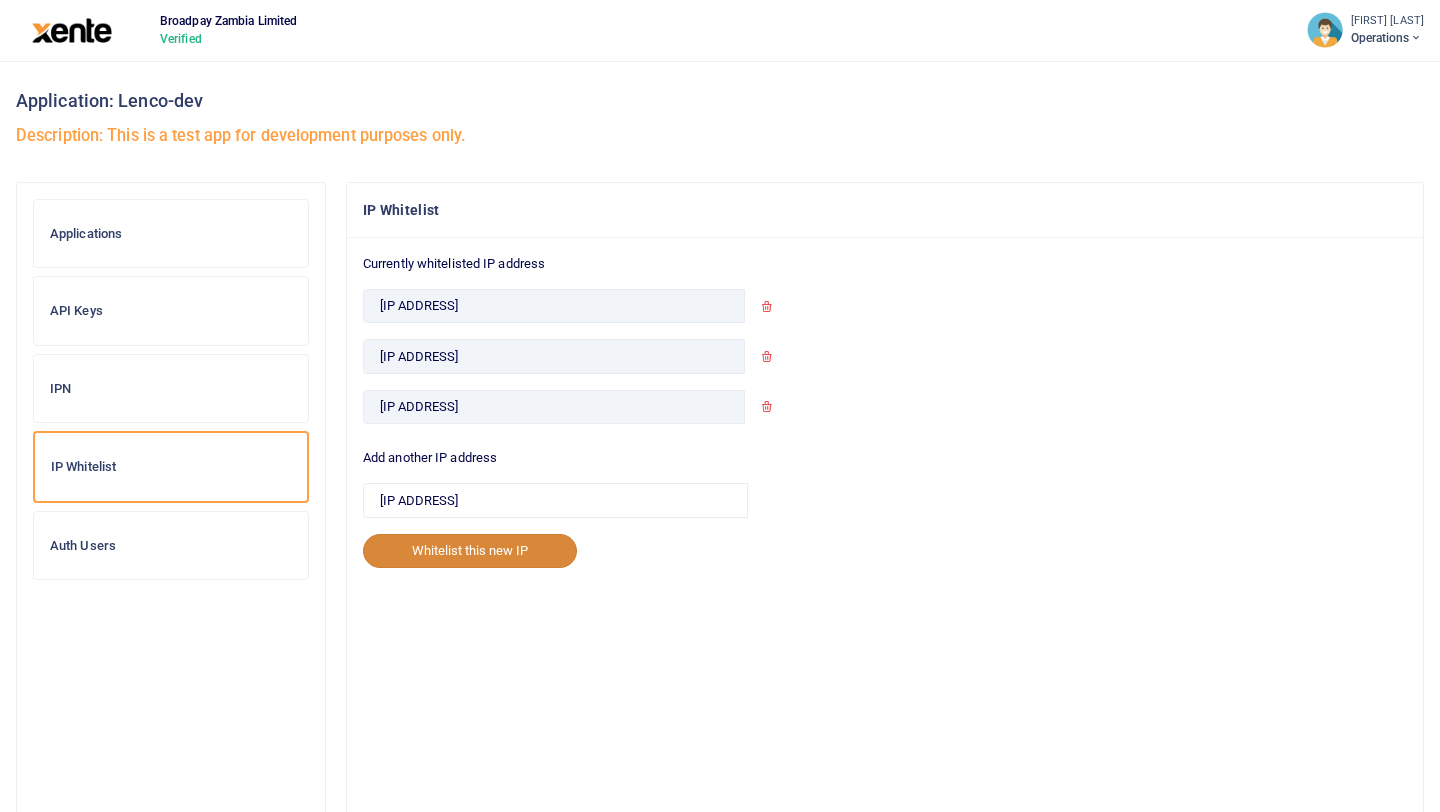 click on "Whitelist this new IP" at bounding box center [470, 551] 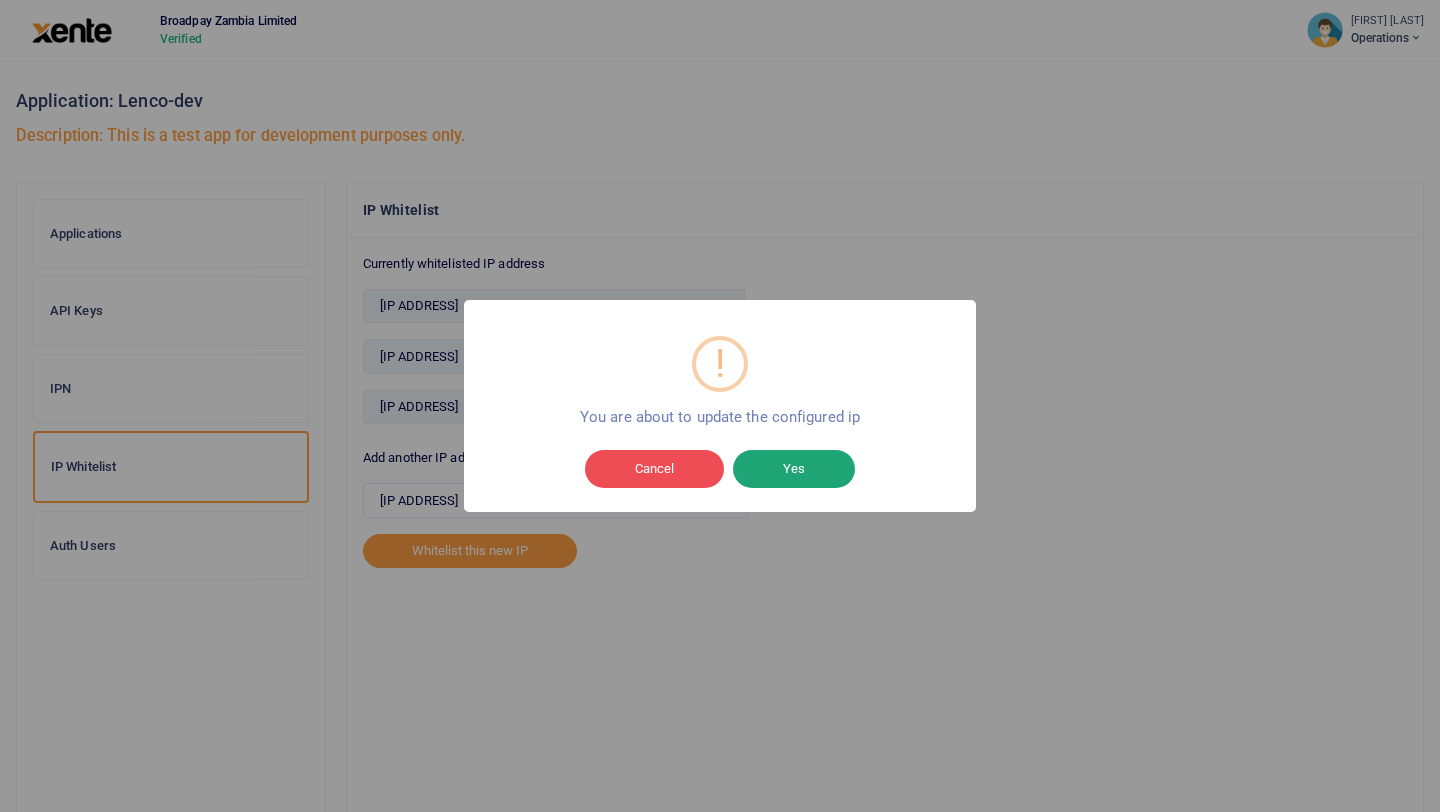 click on "Yes" at bounding box center (794, 469) 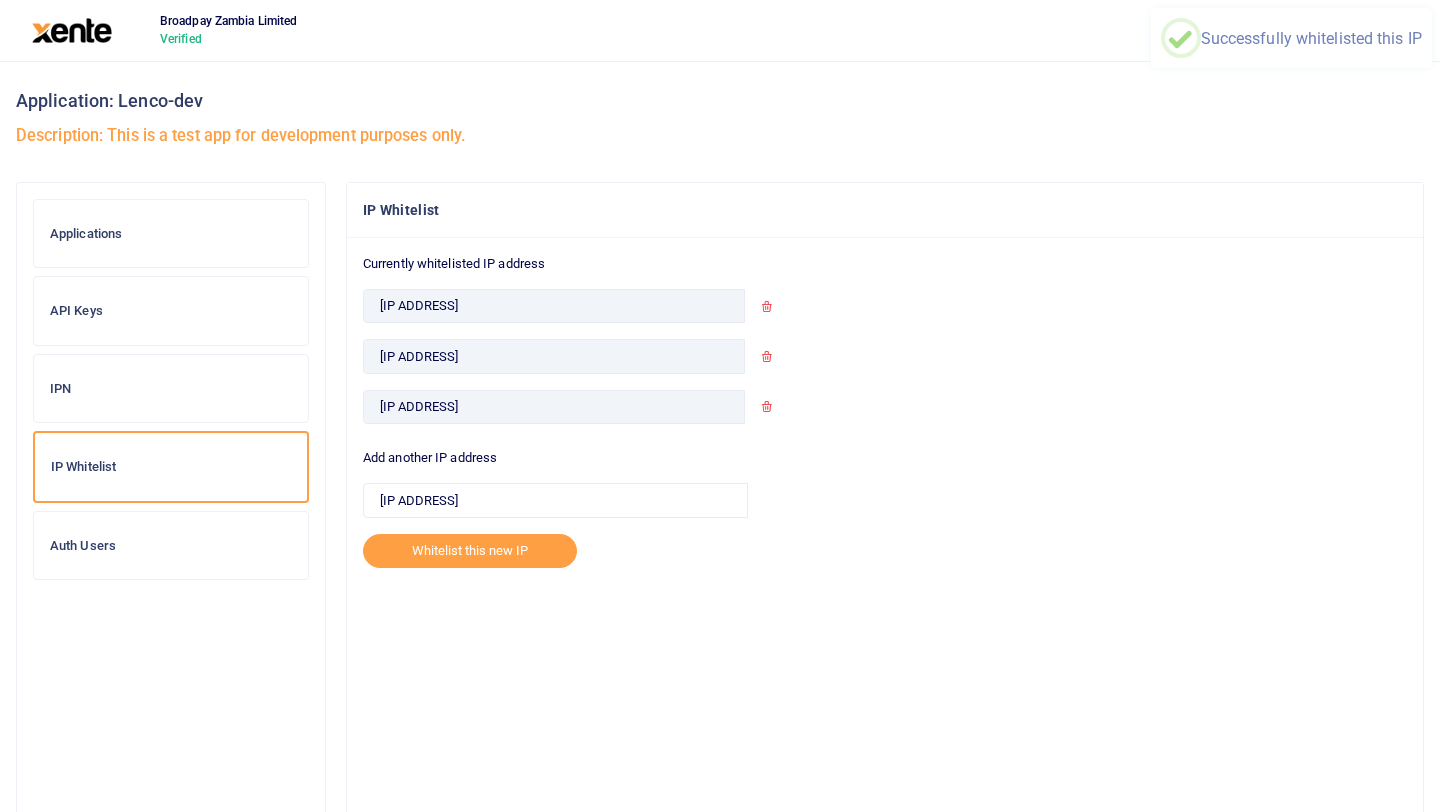 click on "Currently whitelisted IP address
160.242.53.158
41.223.118.70
102.219.100.236
Add another IP address
102.148.215.36
Whitelist this new IP
You need to whitelist your IP address" at bounding box center (885, 545) 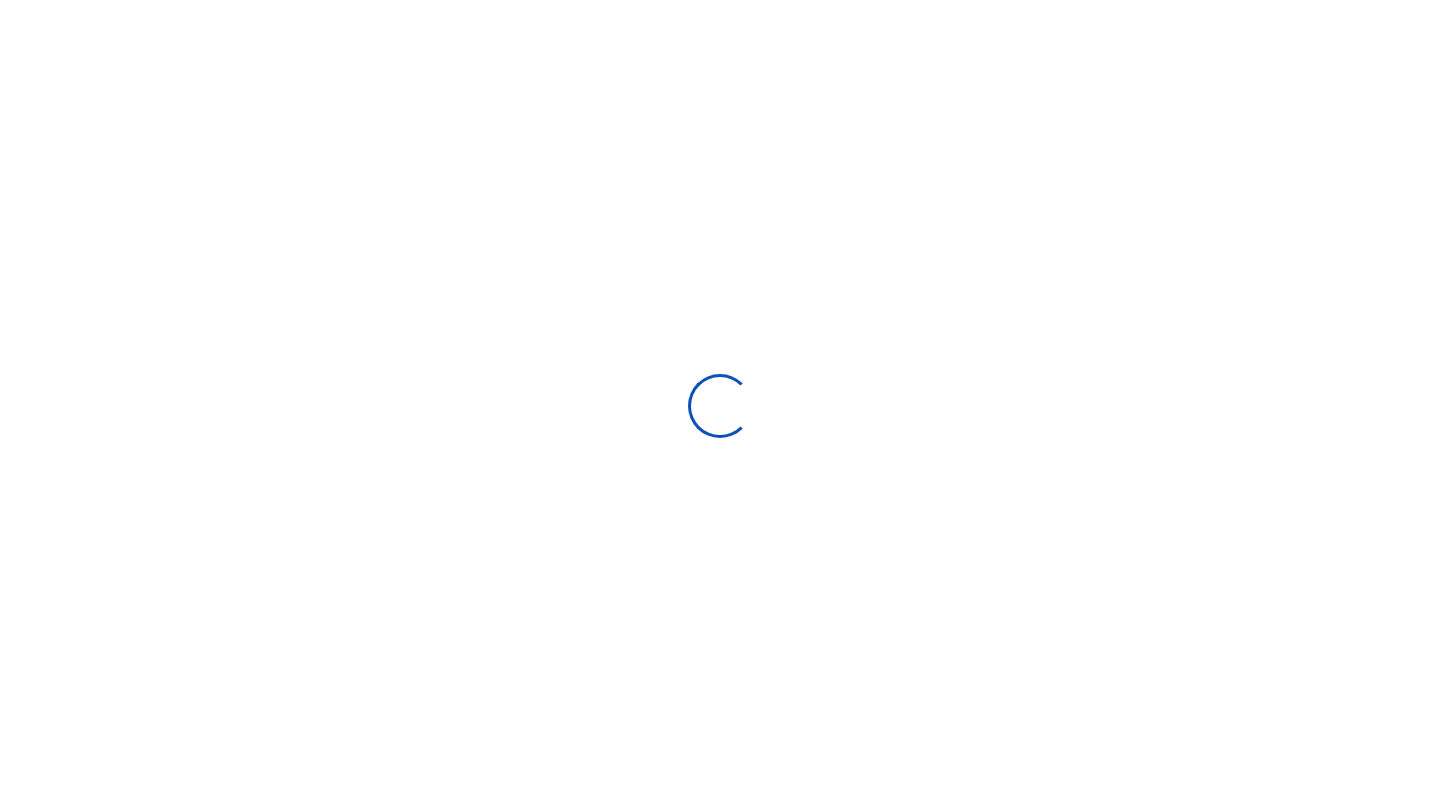 scroll, scrollTop: 0, scrollLeft: 0, axis: both 